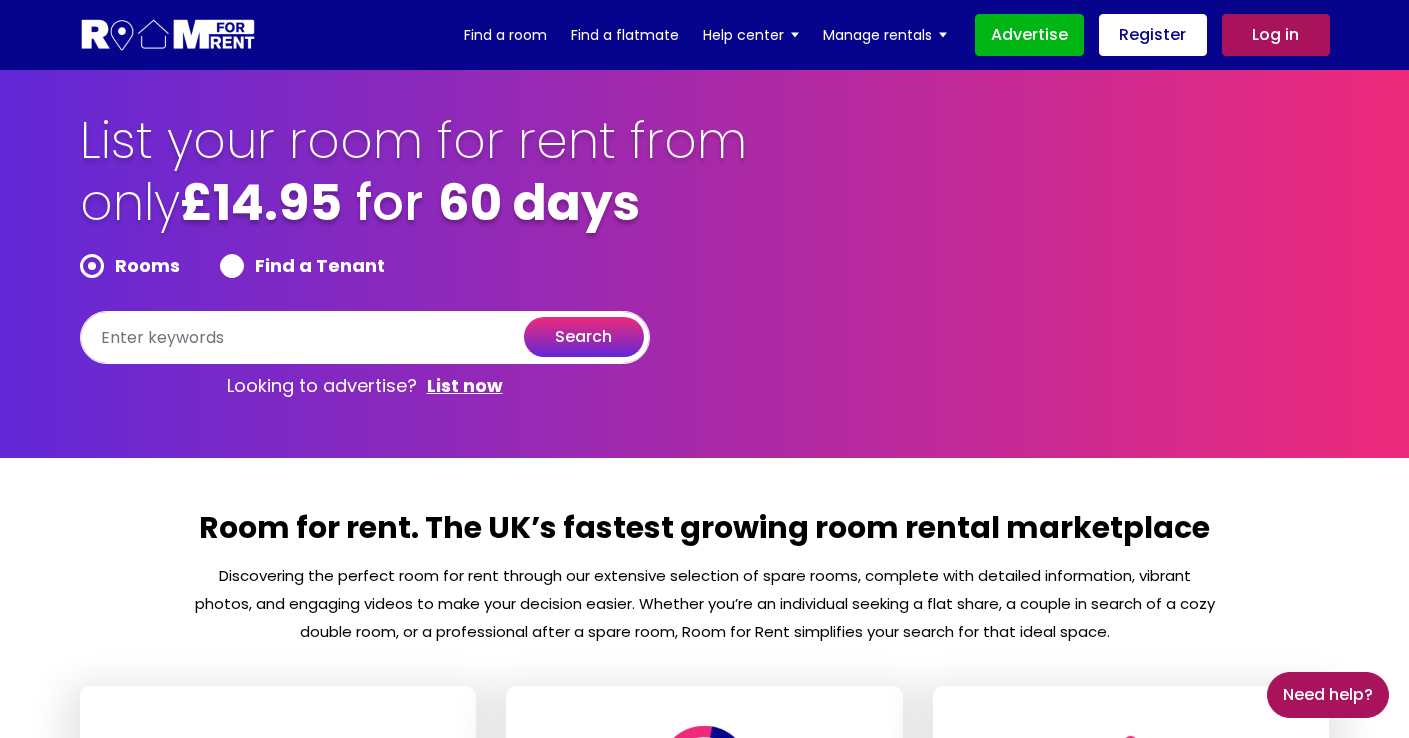 scroll, scrollTop: 0, scrollLeft: 0, axis: both 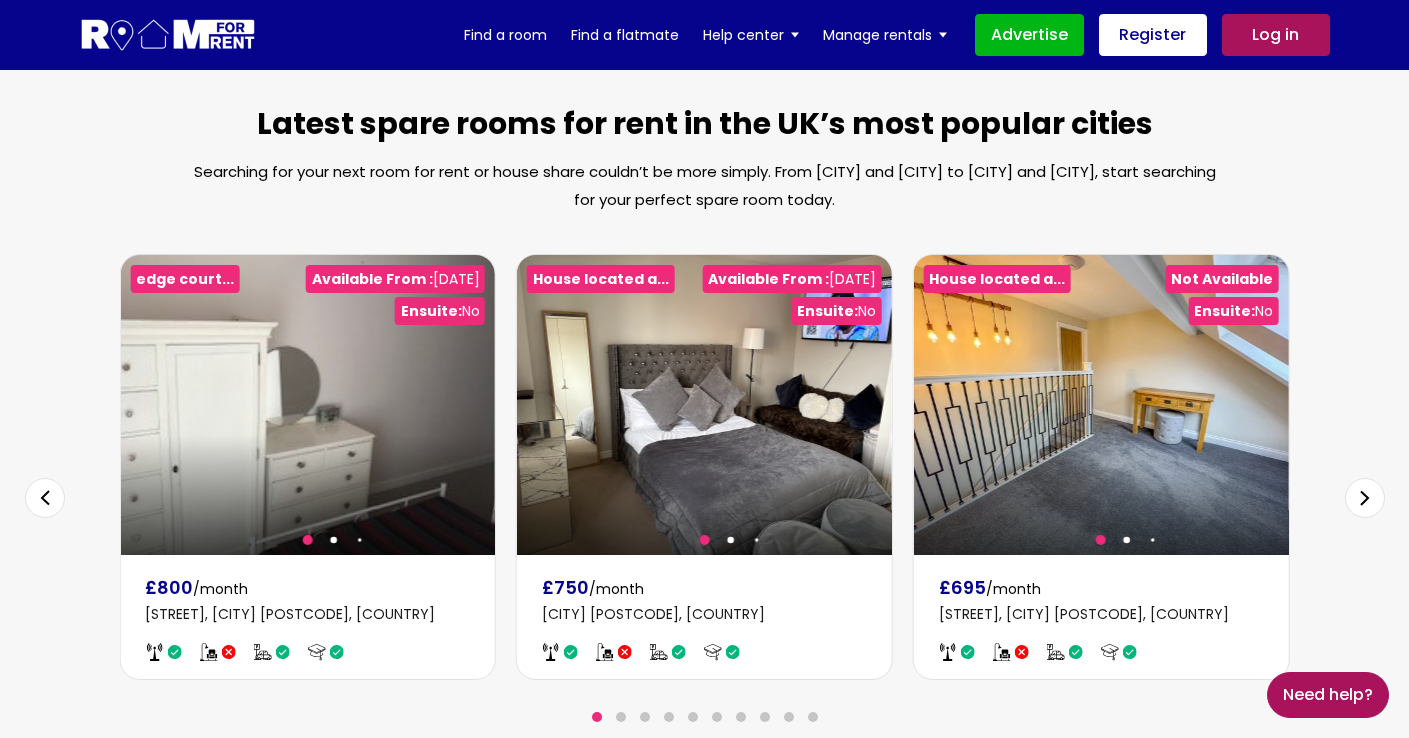 click at bounding box center [705, 467] 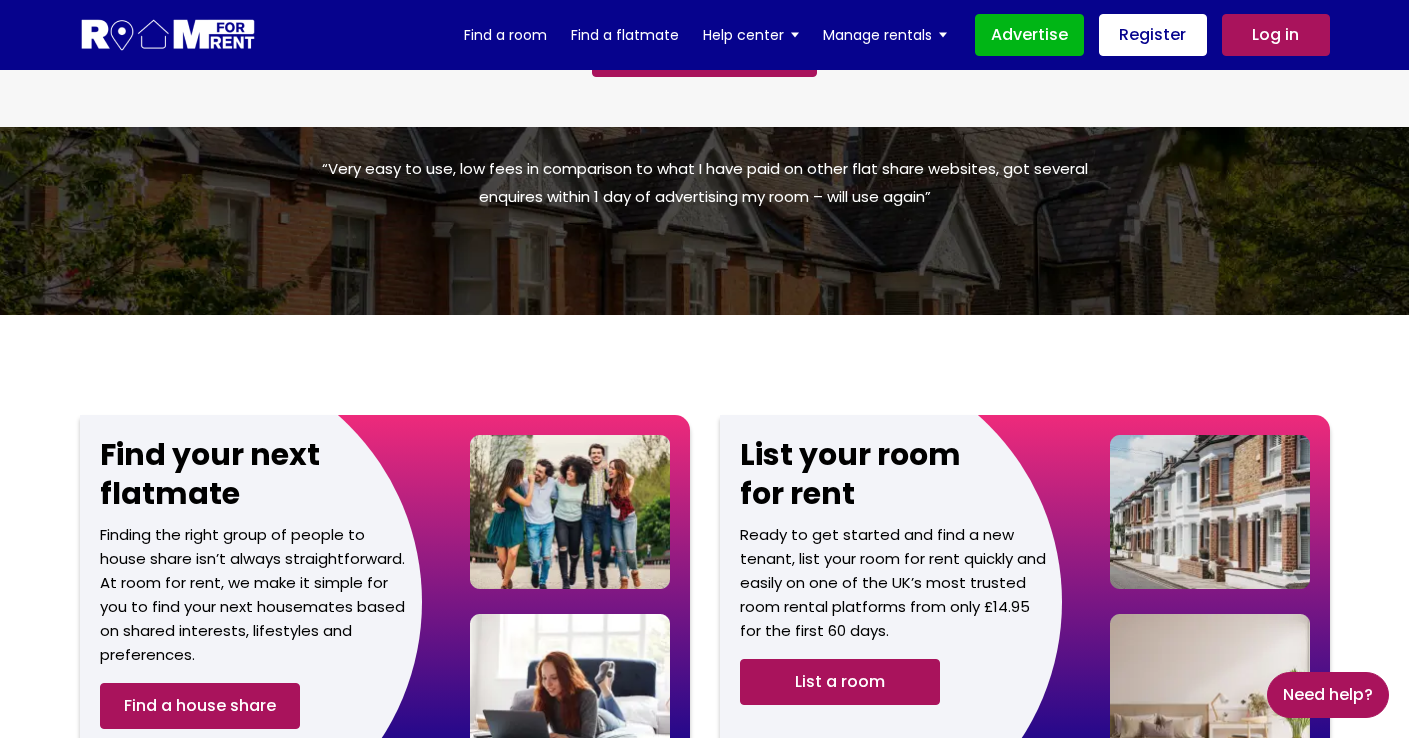 scroll, scrollTop: 1499, scrollLeft: 0, axis: vertical 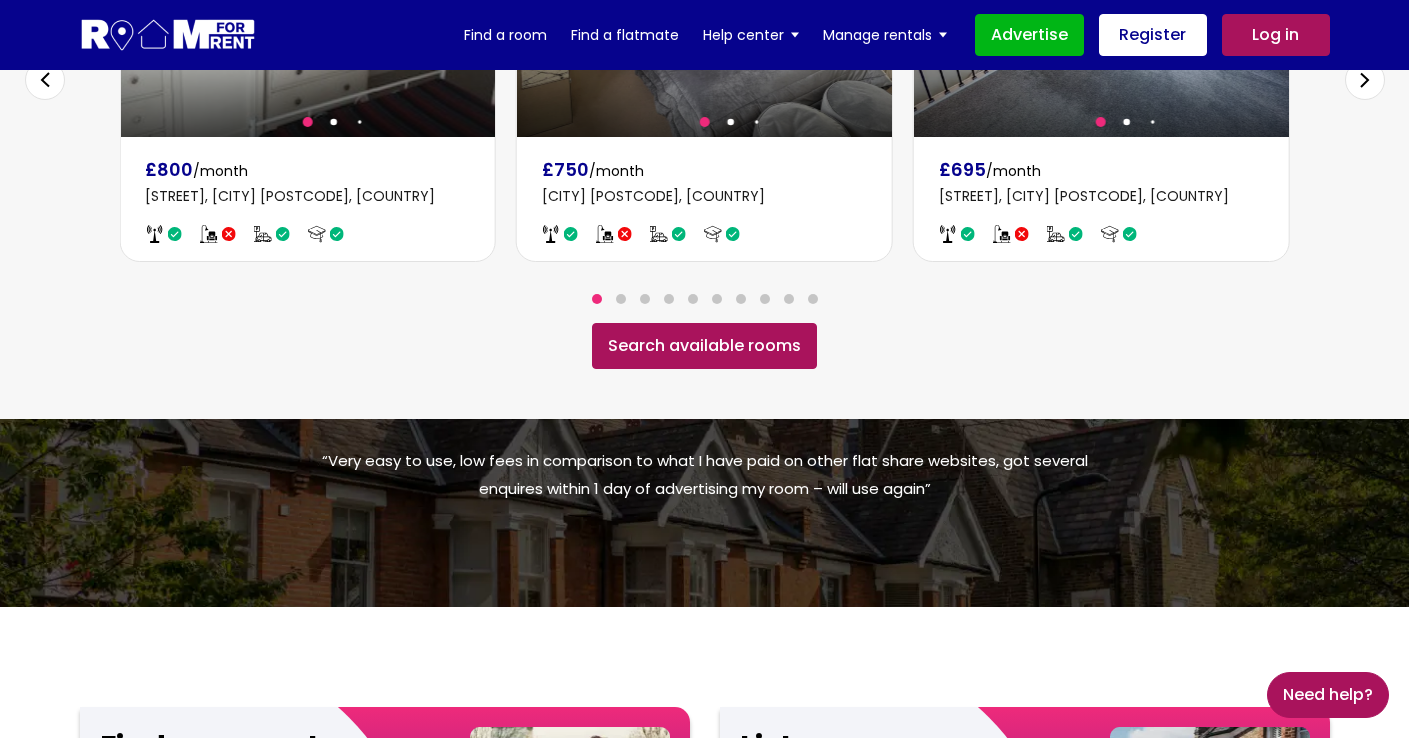 click on "Search available rooms" at bounding box center (704, 346) 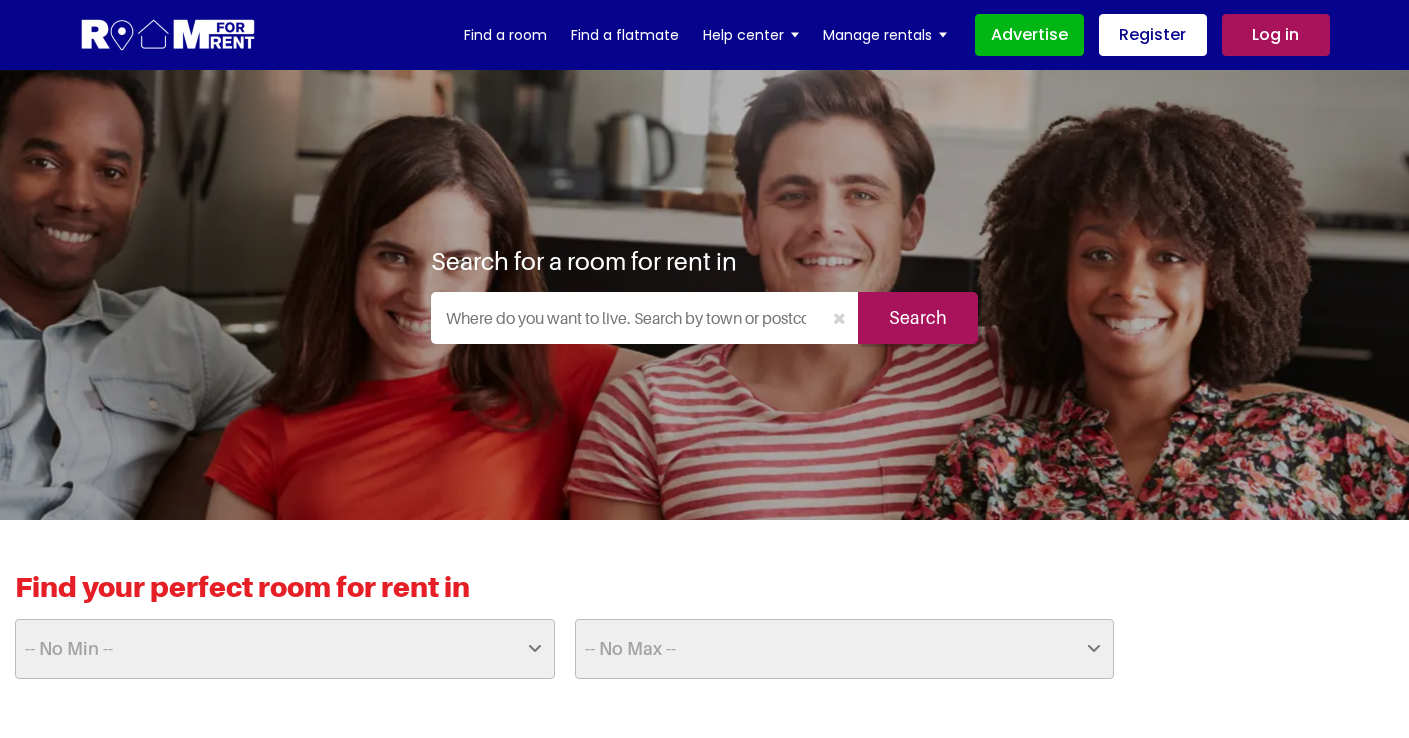 scroll, scrollTop: 0, scrollLeft: 0, axis: both 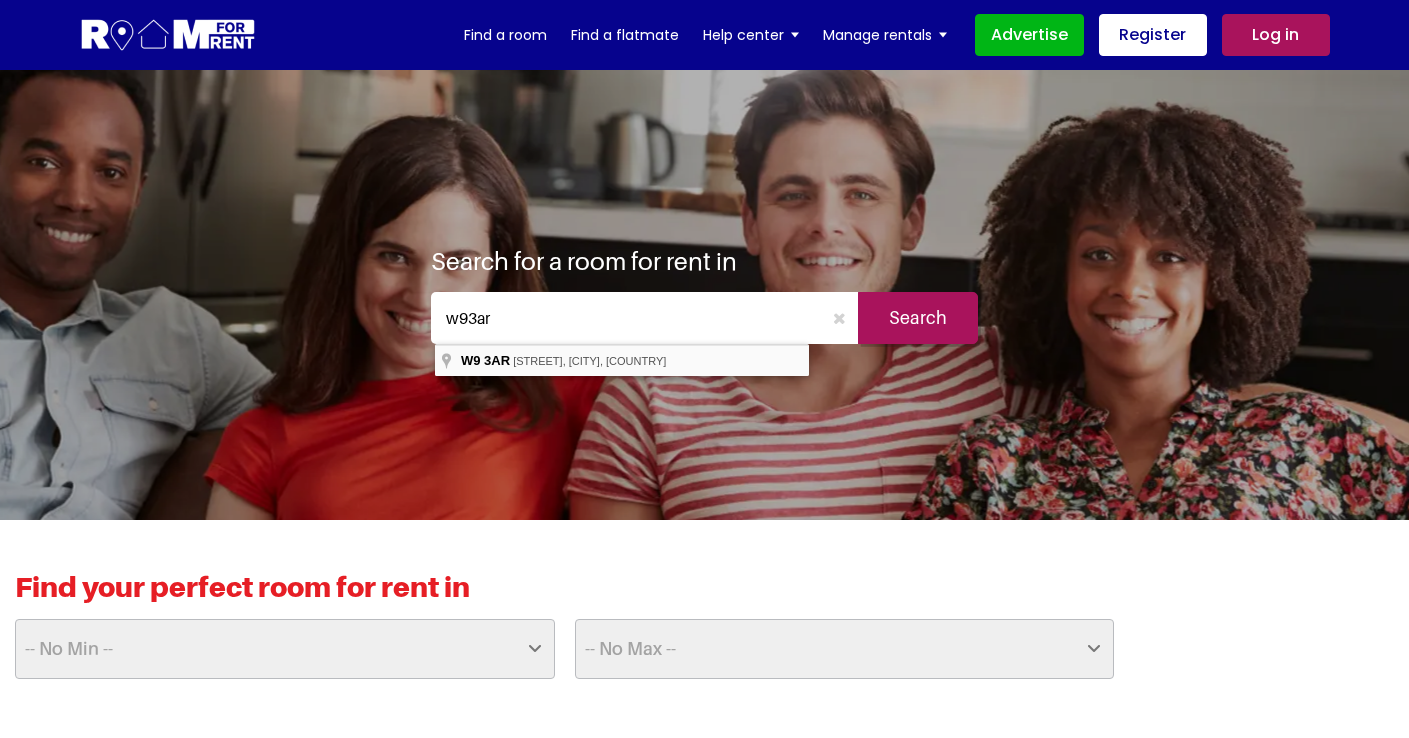 type on "[STREET], [CITY] [POSTAL_CODE], [COUNTRY]" 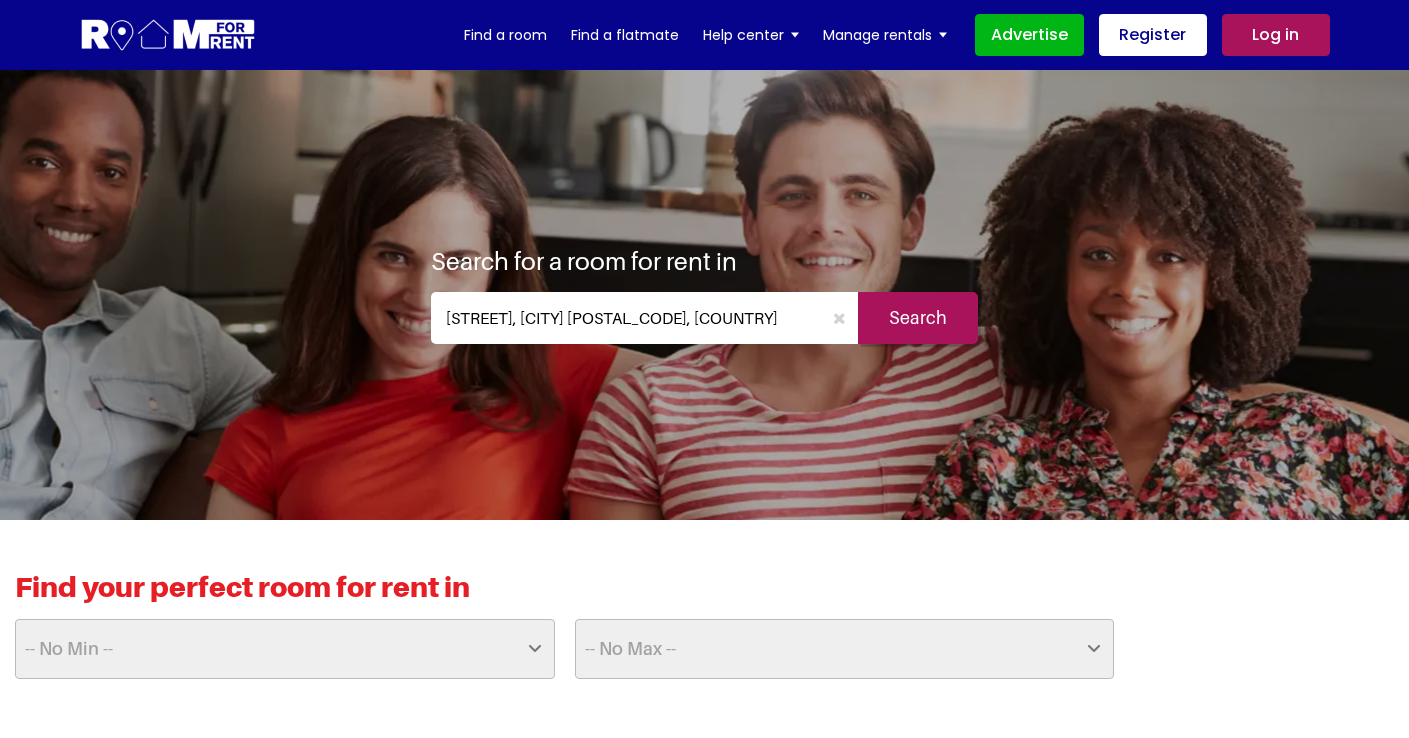 click on "Search" at bounding box center (918, 318) 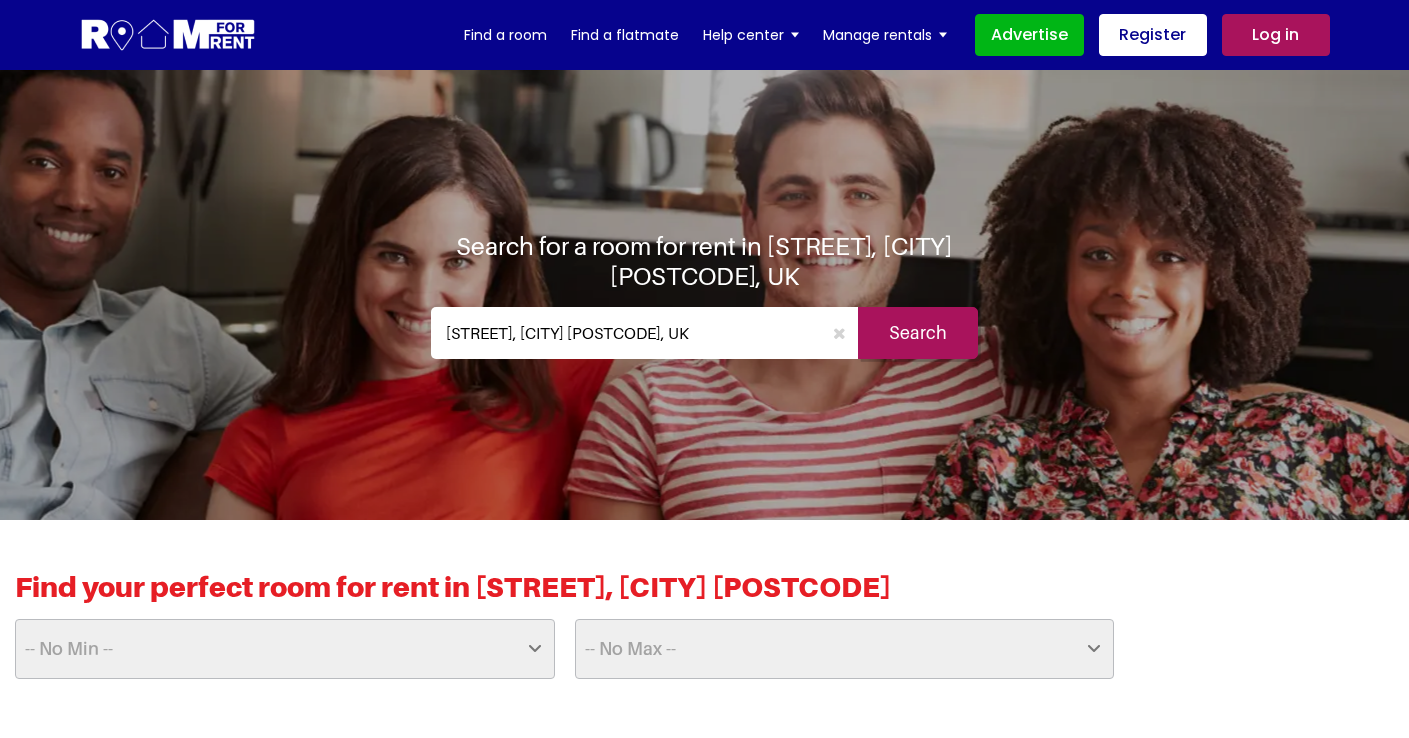 scroll, scrollTop: 0, scrollLeft: 0, axis: both 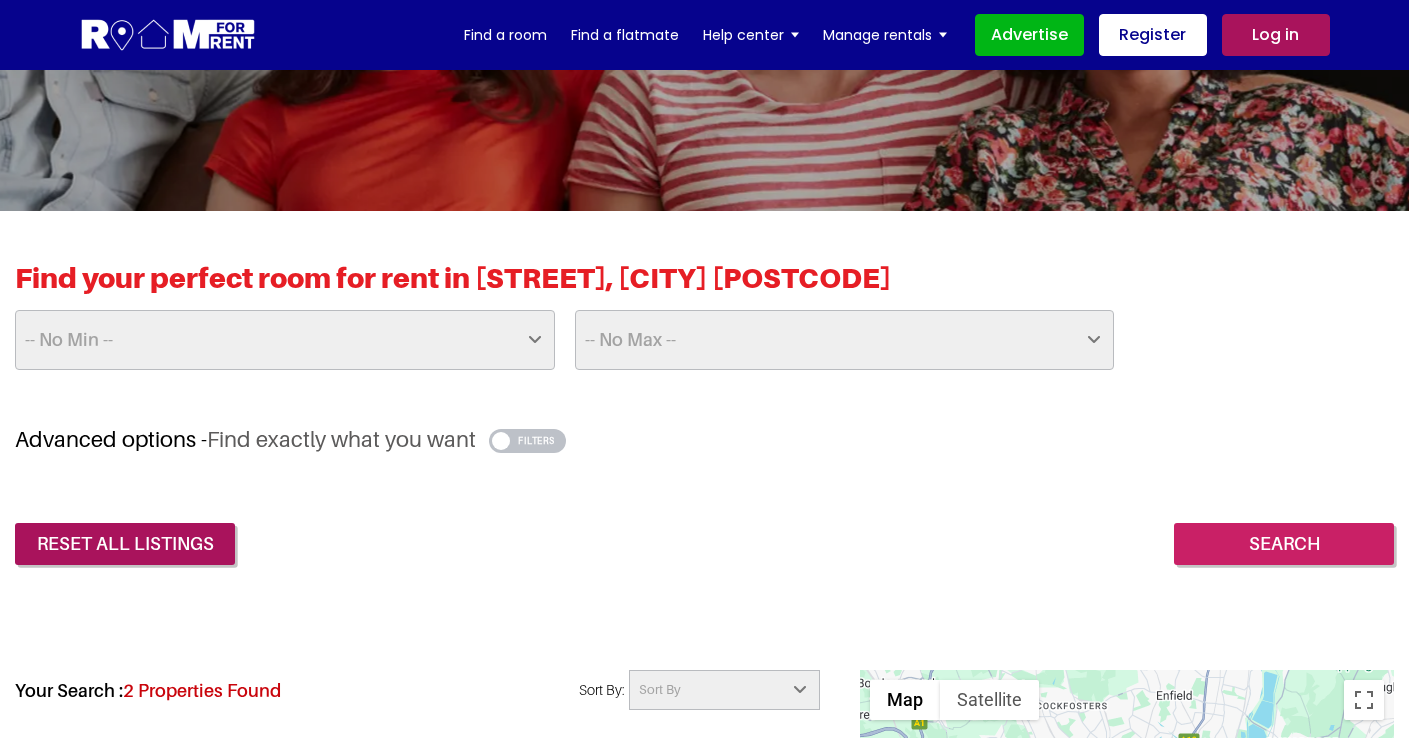 click on "Search" at bounding box center (1284, 544) 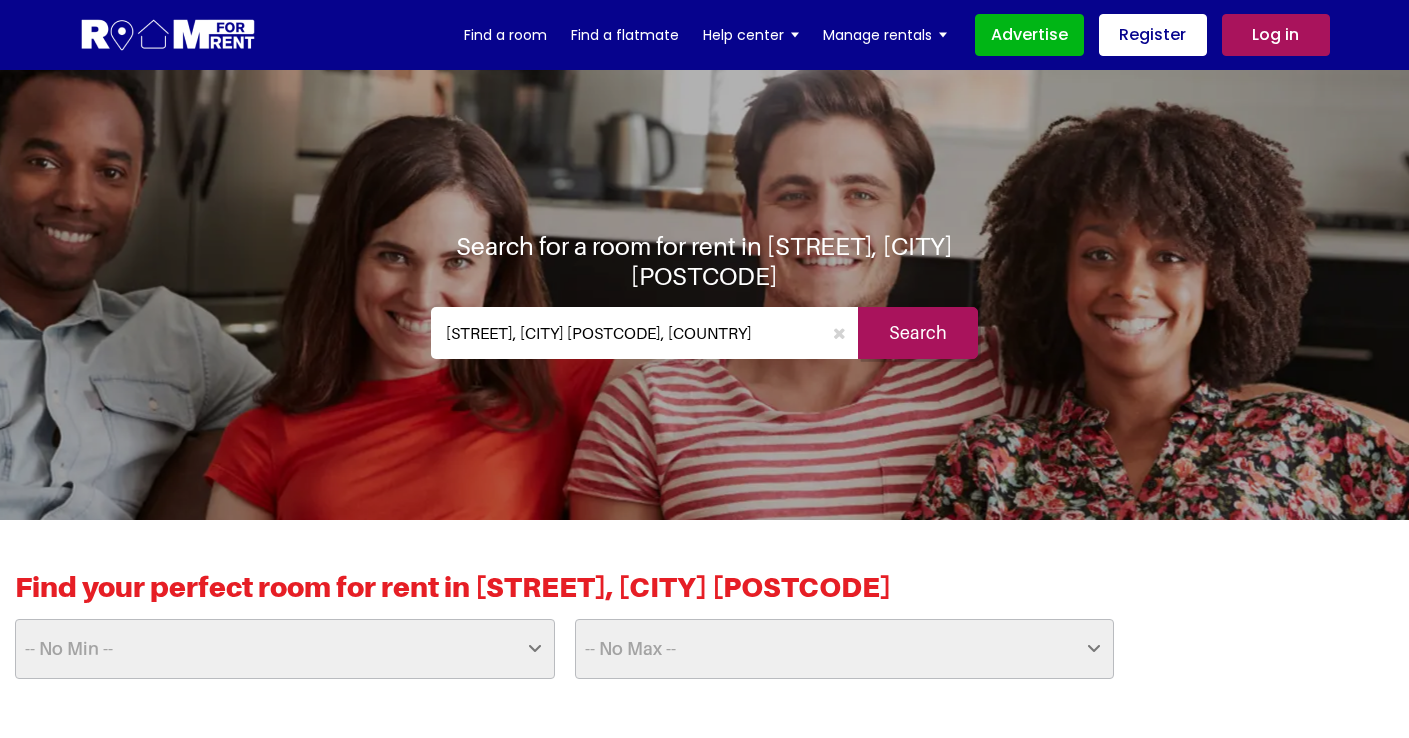 scroll, scrollTop: 124, scrollLeft: 0, axis: vertical 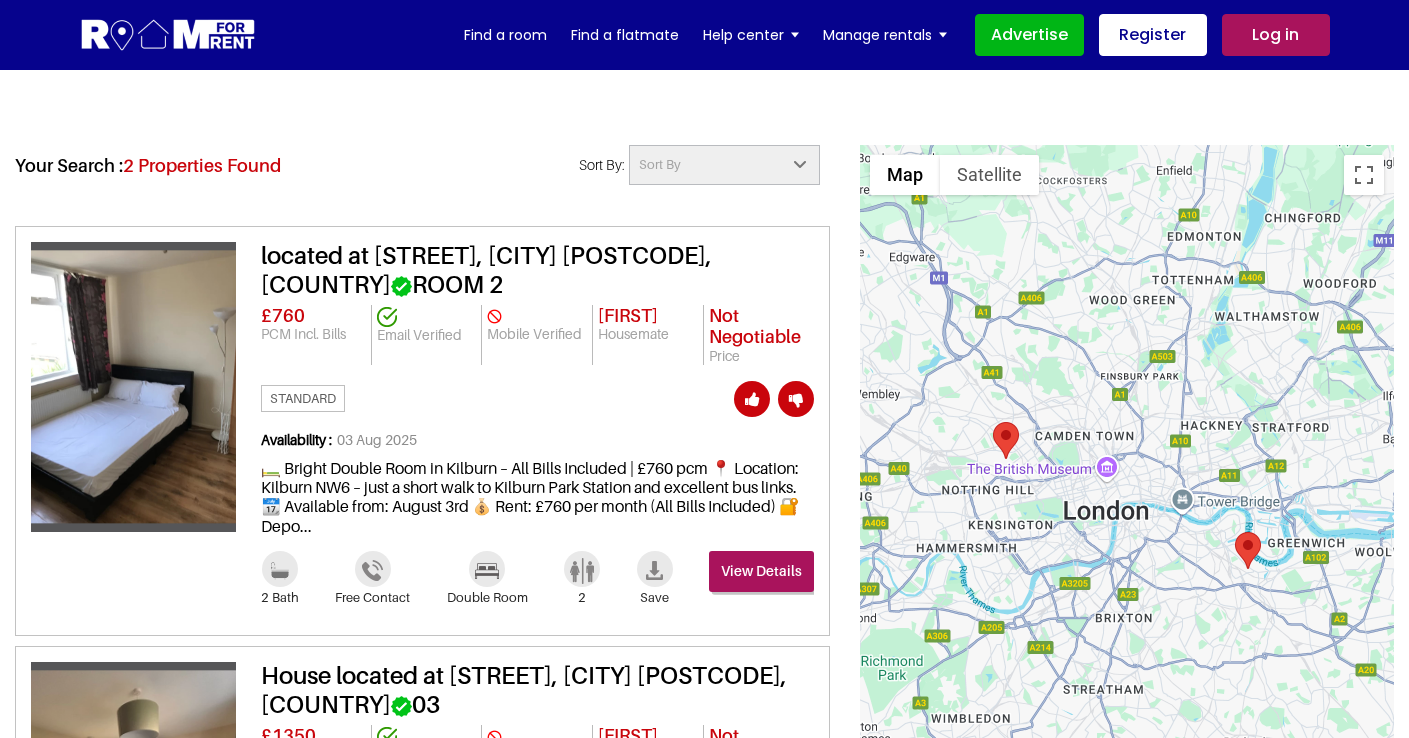 click on "[FIRST]" at bounding box center (628, 315) 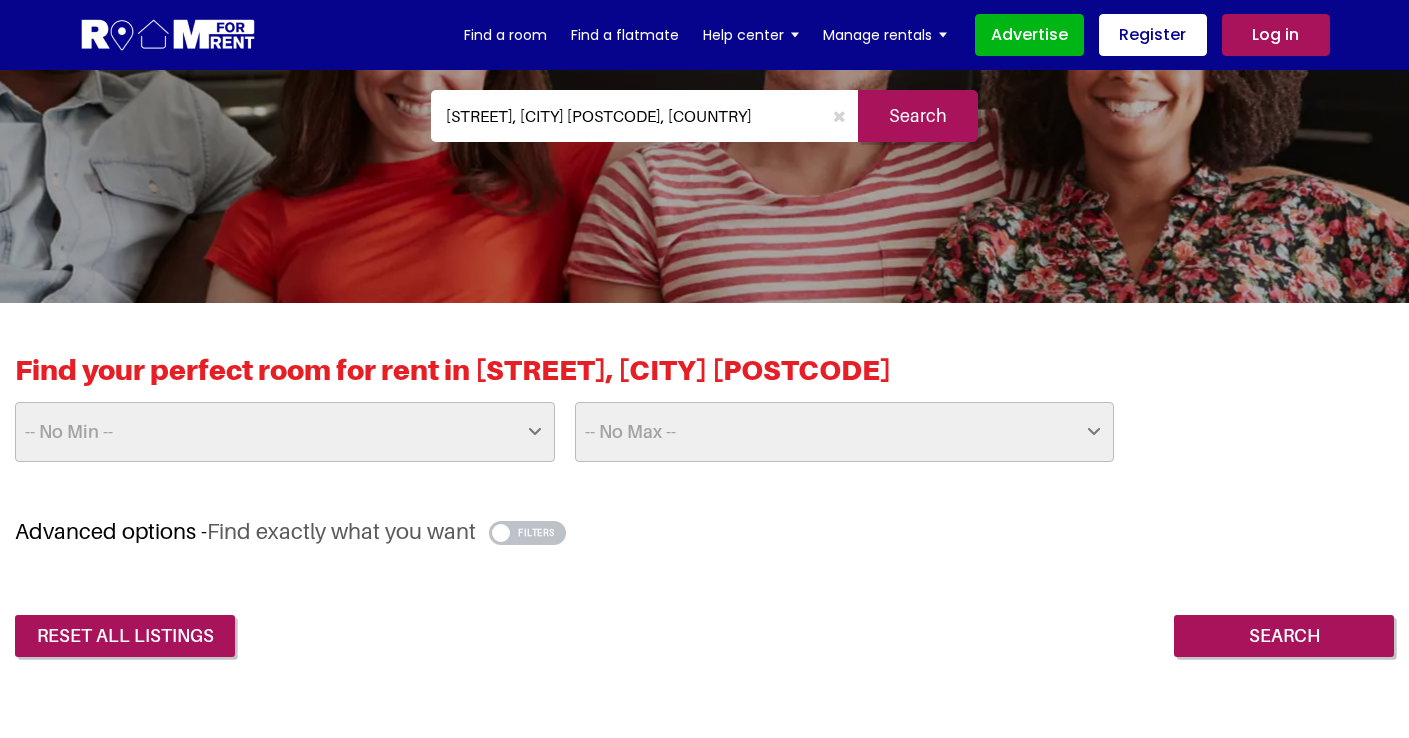 scroll, scrollTop: 136, scrollLeft: 0, axis: vertical 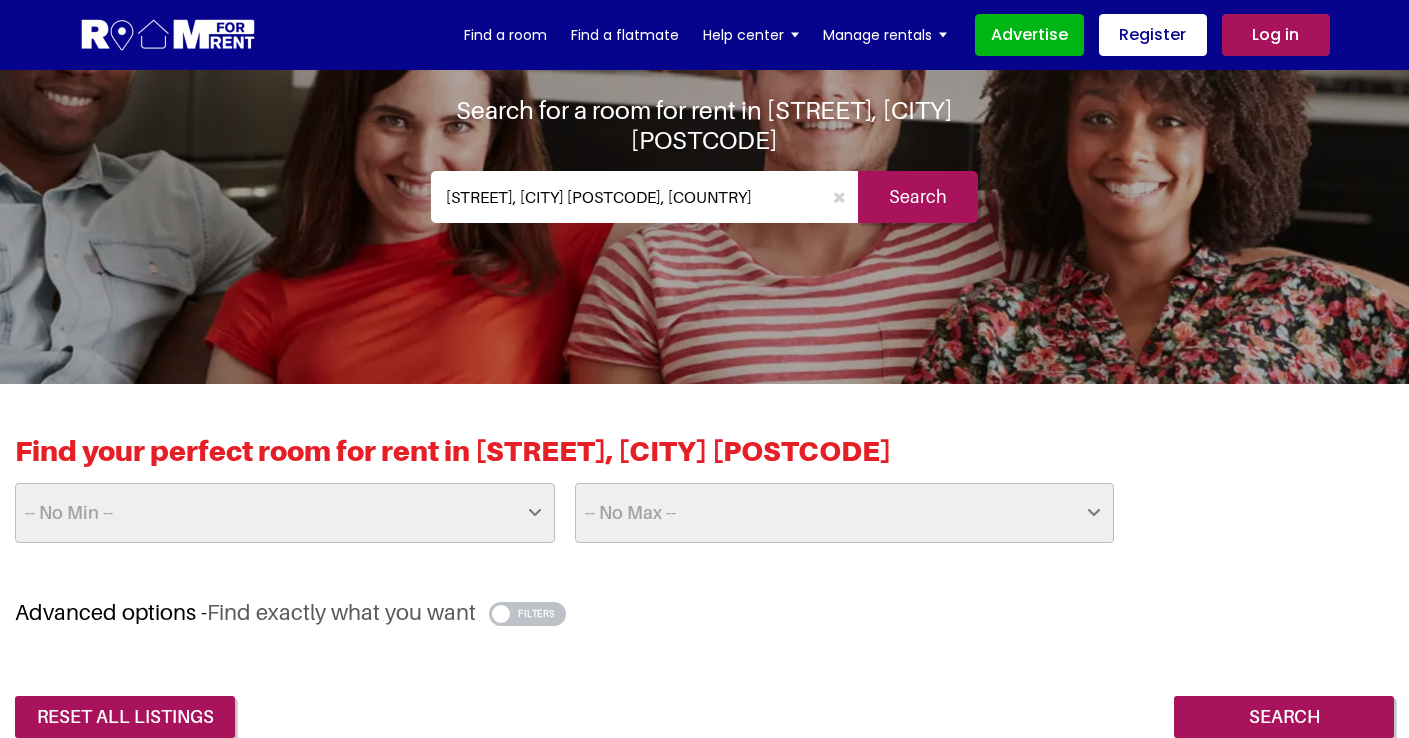 click on "[STREET], [CITY] [POSTAL_CODE], [COUNTRY]" at bounding box center (626, 197) 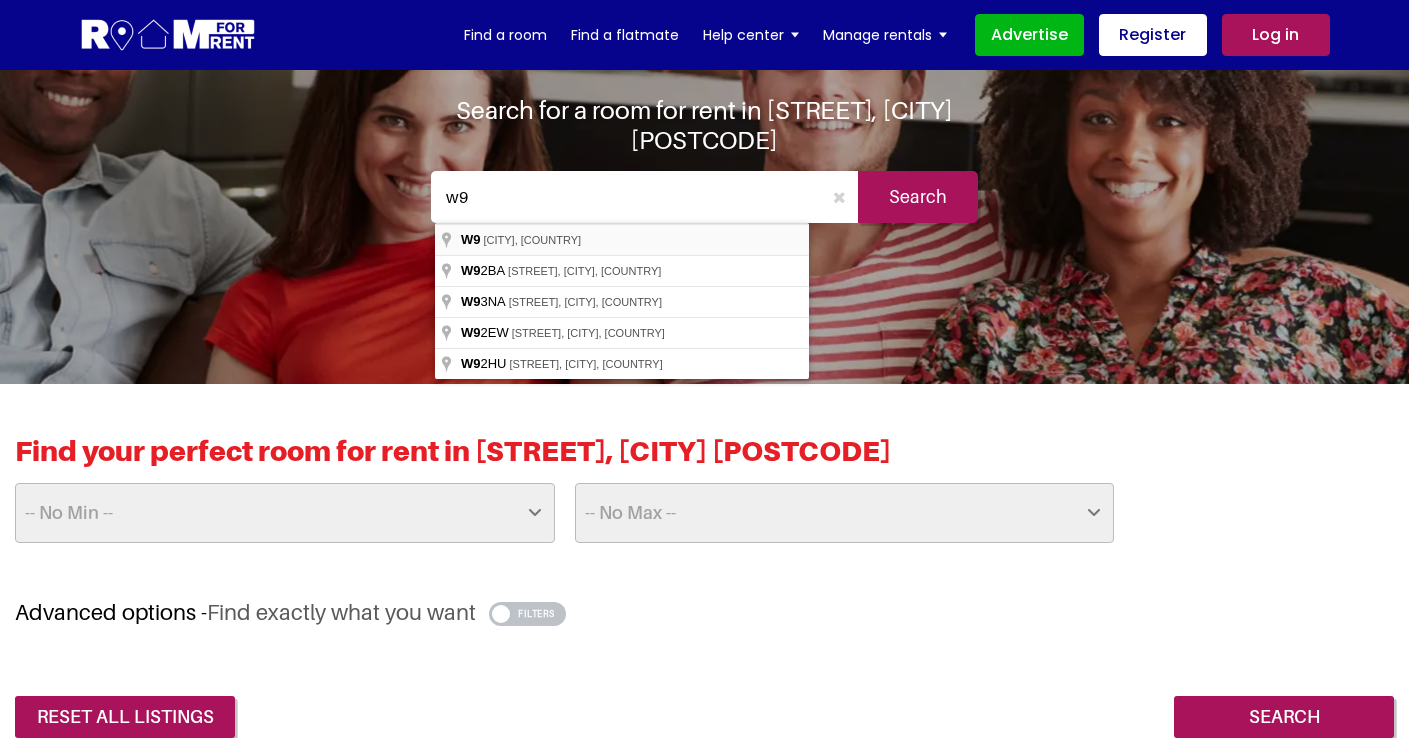 type on "London W9, UK" 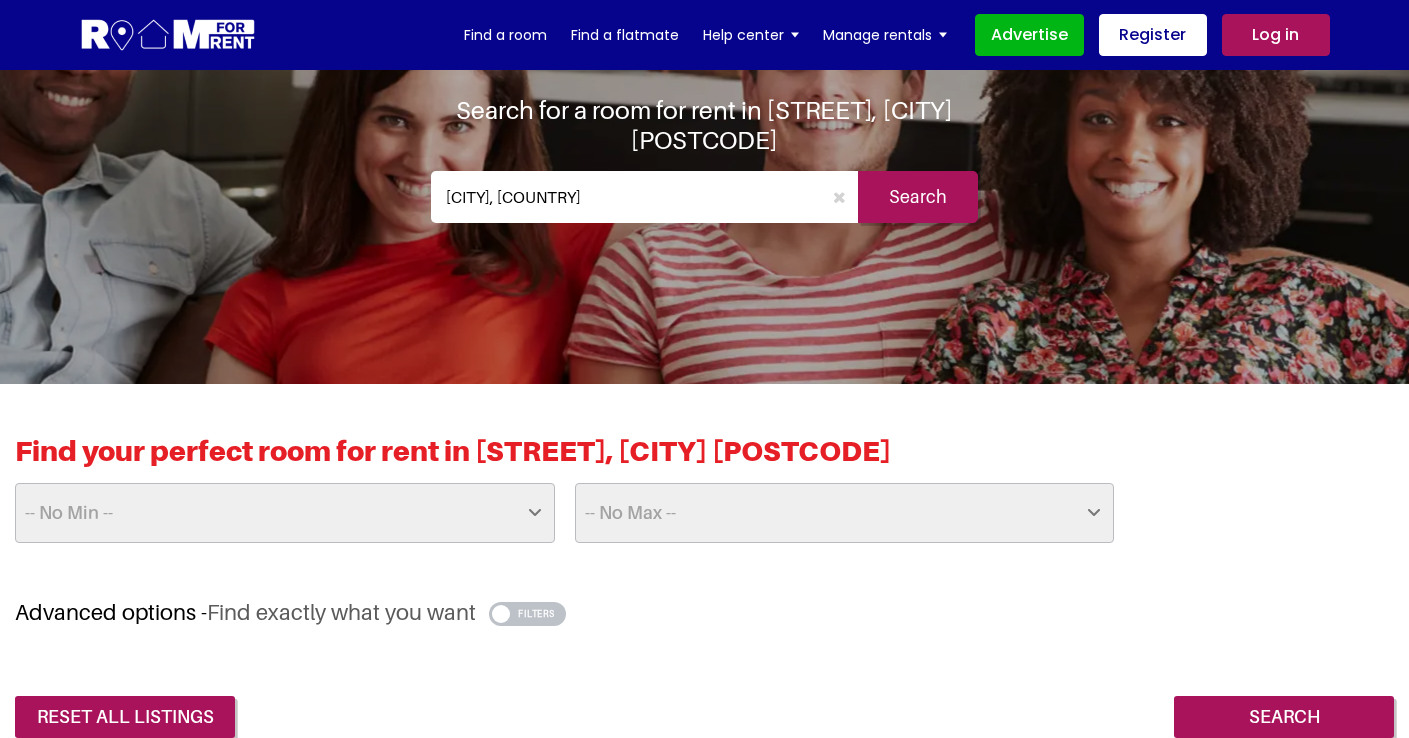 click on "Search" at bounding box center [918, 197] 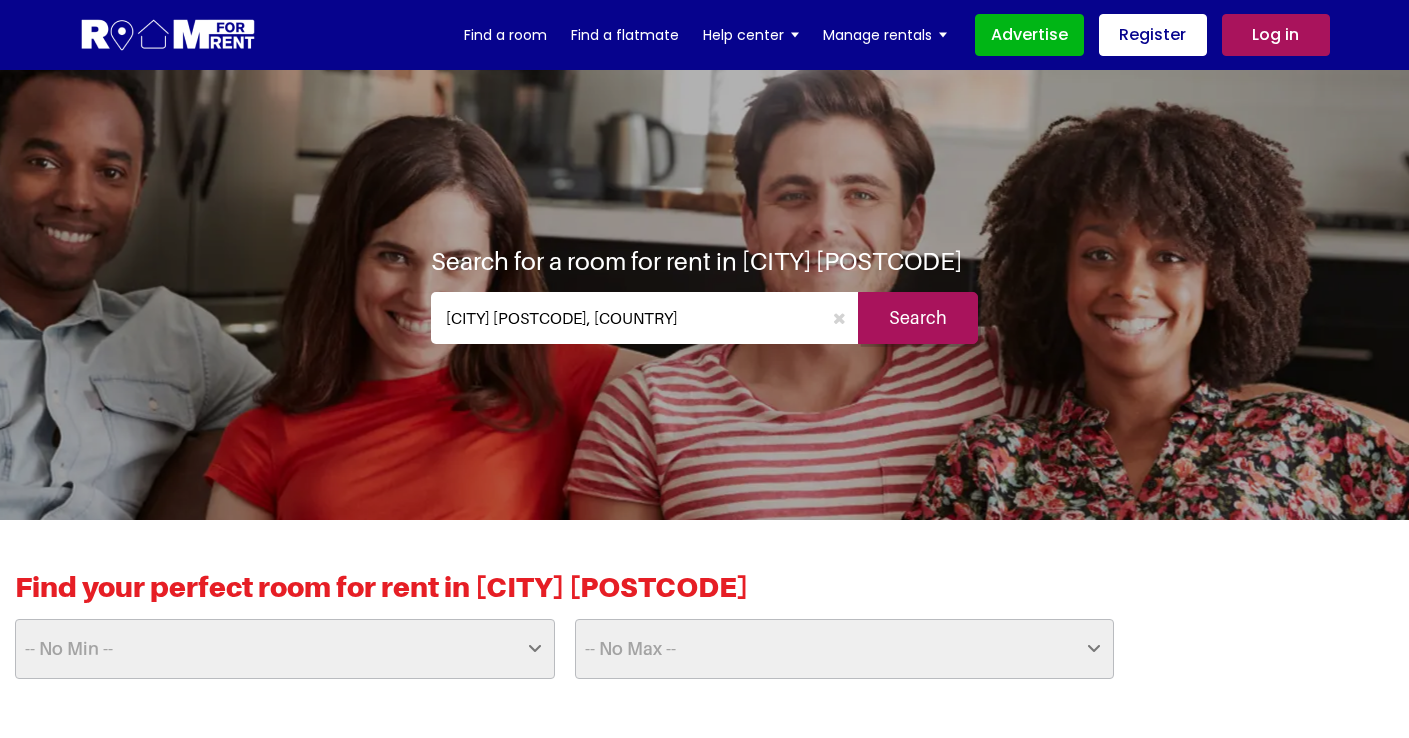 scroll, scrollTop: 664, scrollLeft: 0, axis: vertical 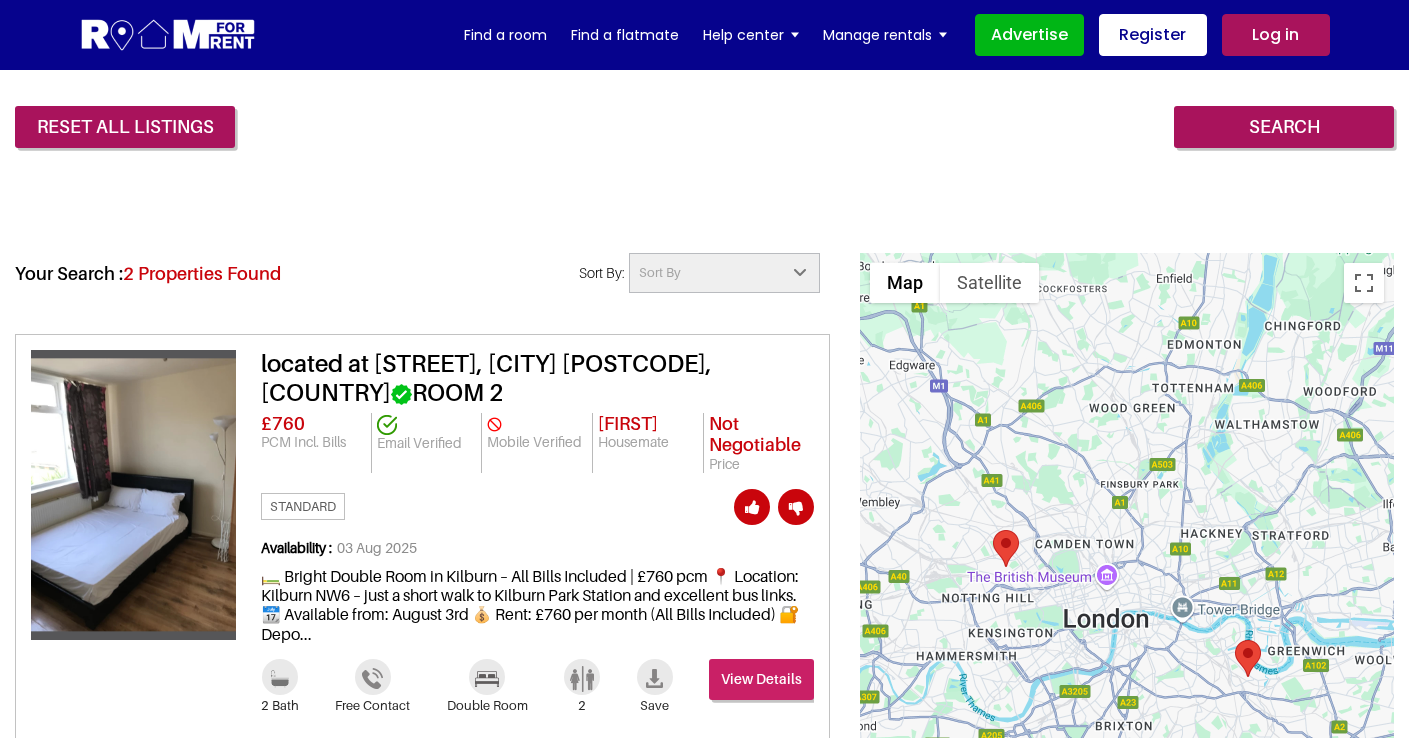 click on "View Details" at bounding box center (761, 679) 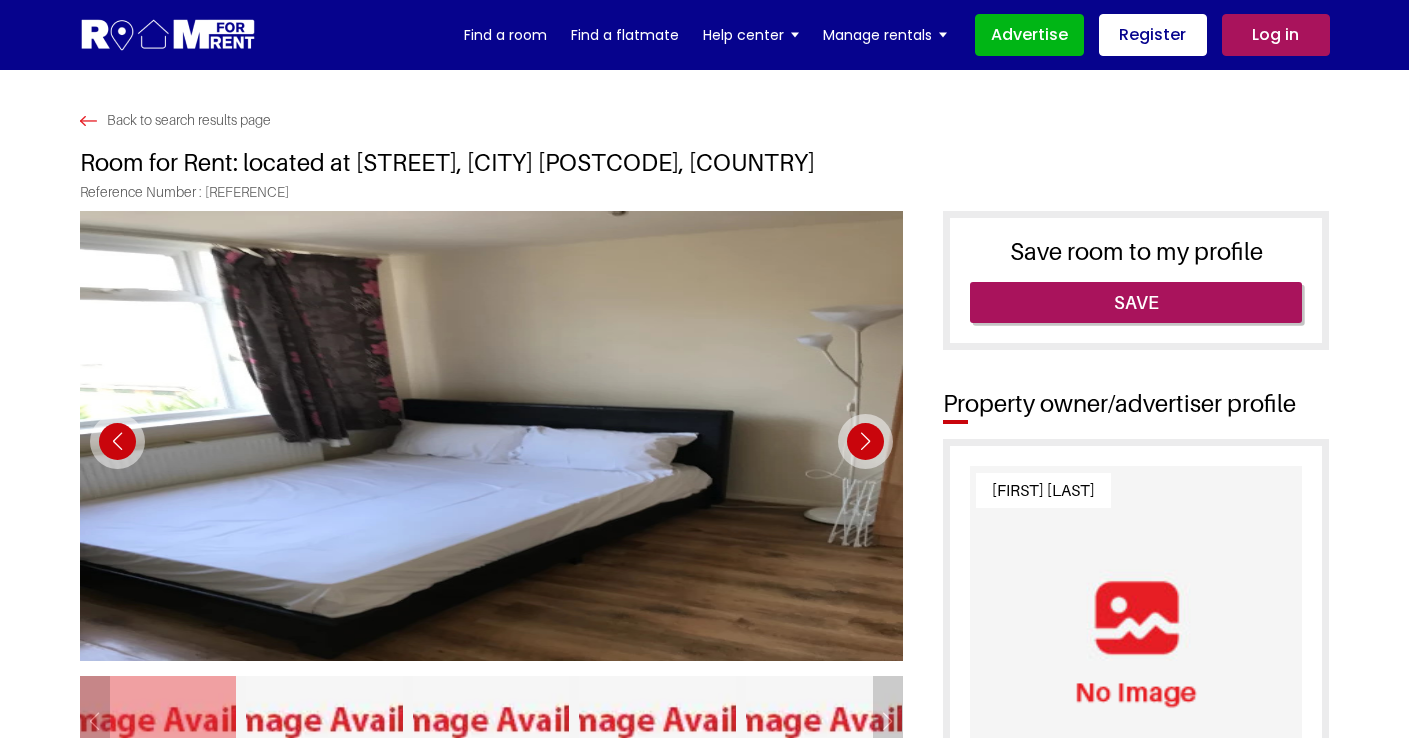 scroll, scrollTop: 0, scrollLeft: 0, axis: both 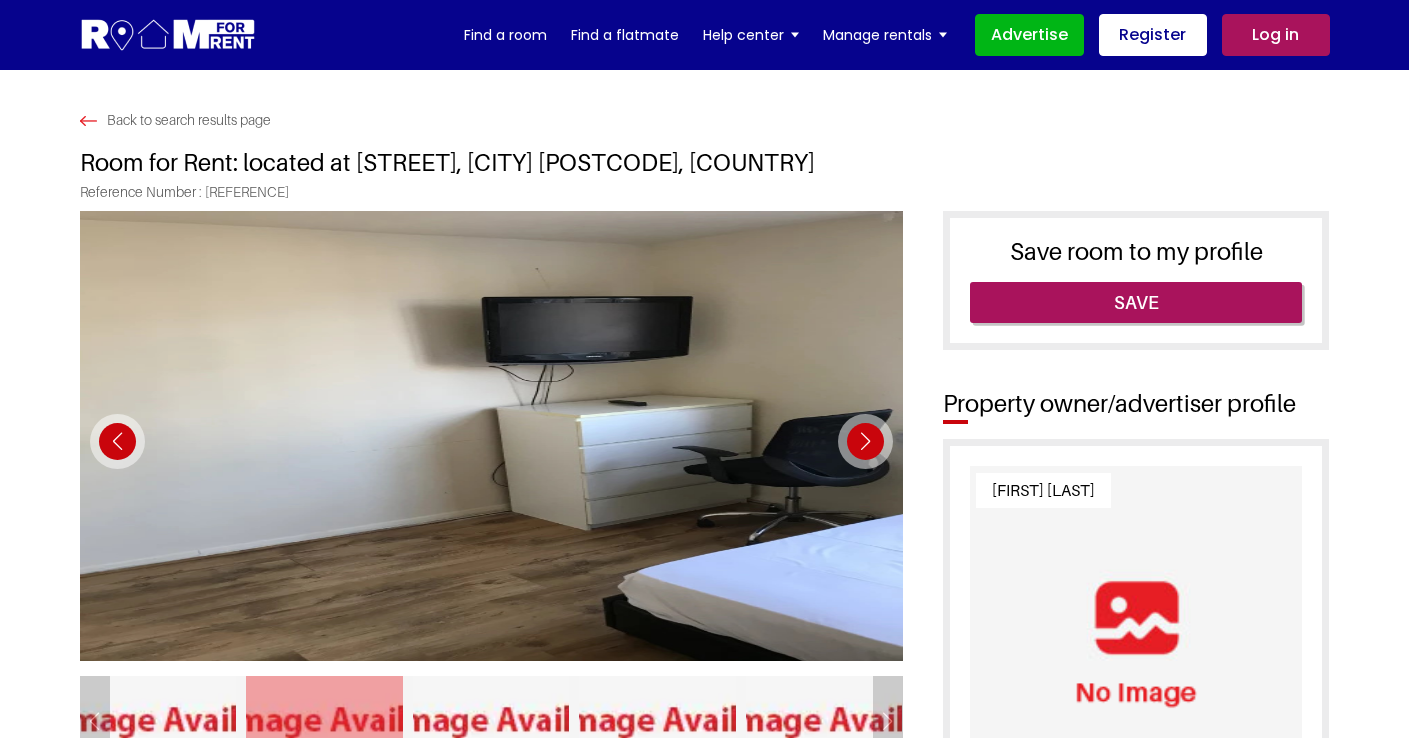click at bounding box center [865, 441] 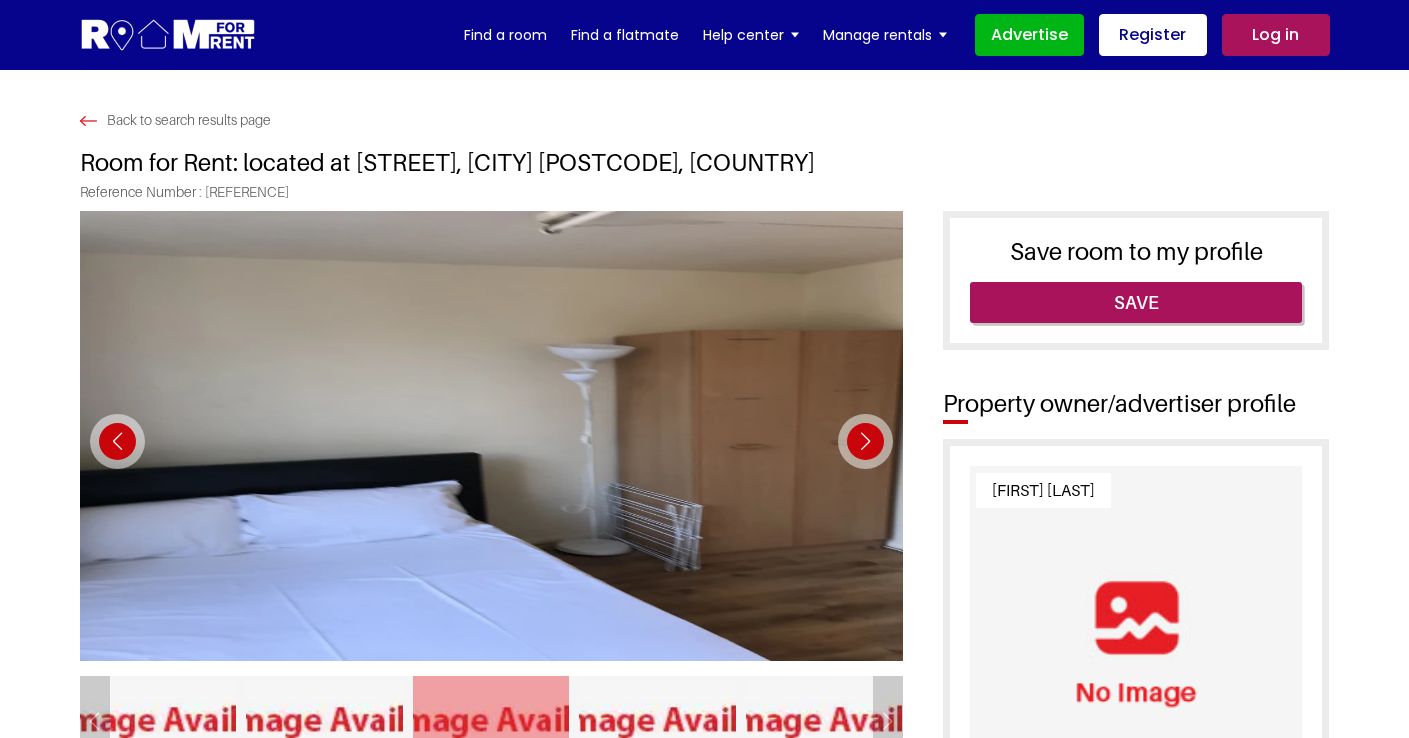 click at bounding box center [865, 441] 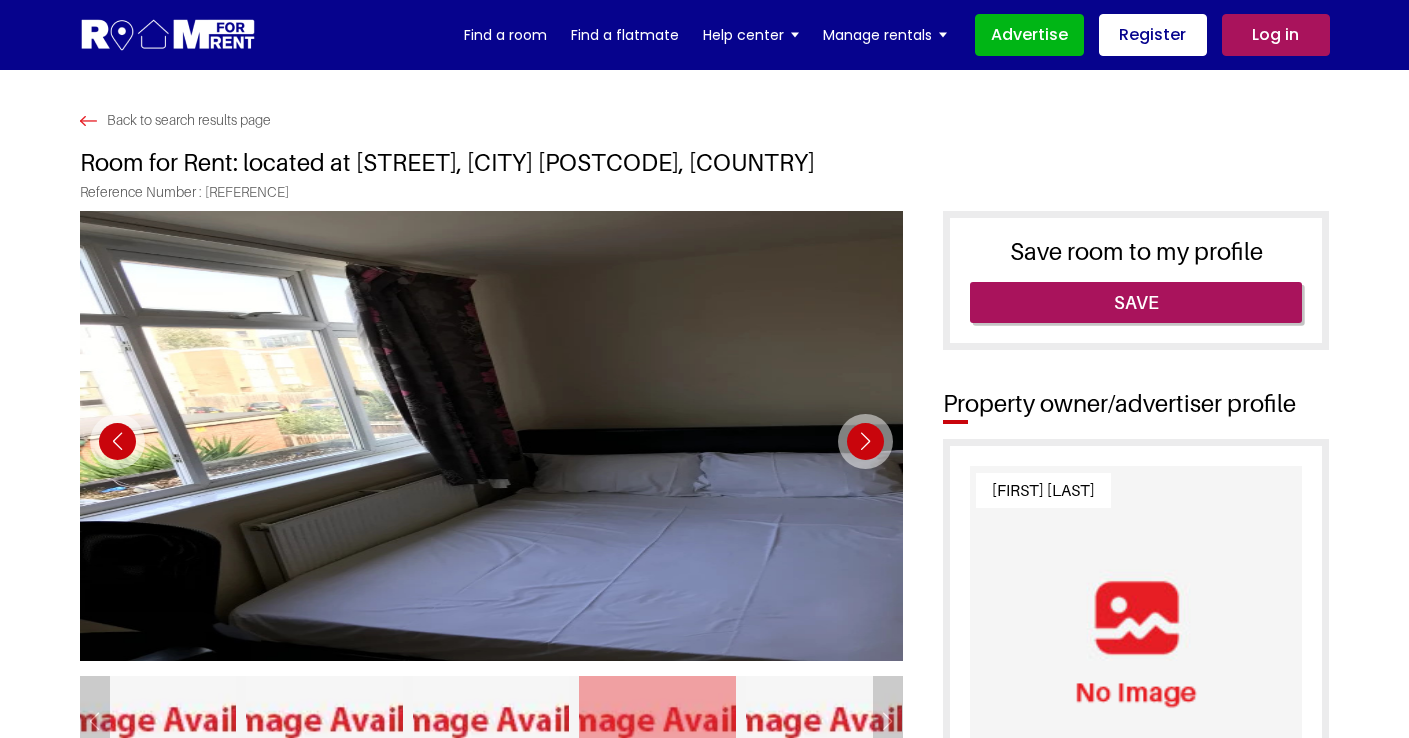 click at bounding box center [865, 441] 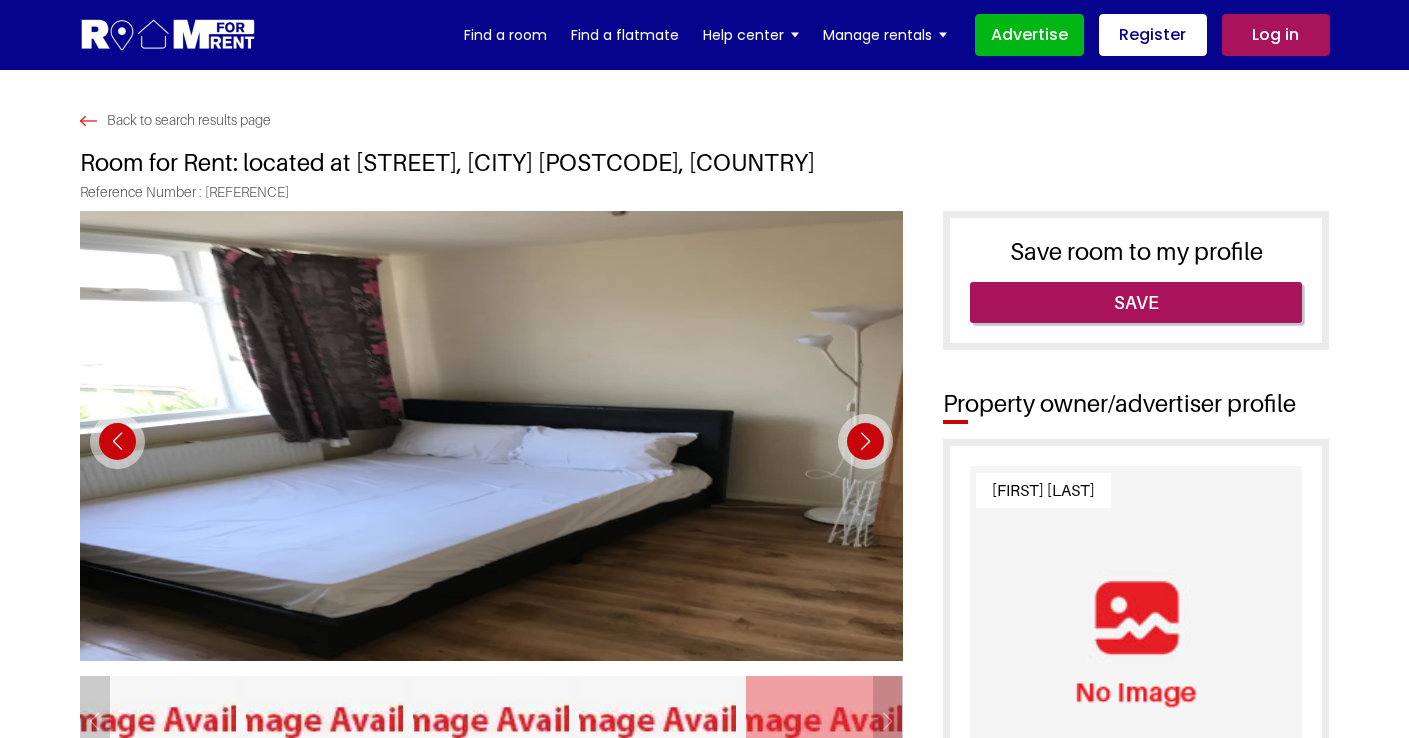 click at bounding box center [865, 441] 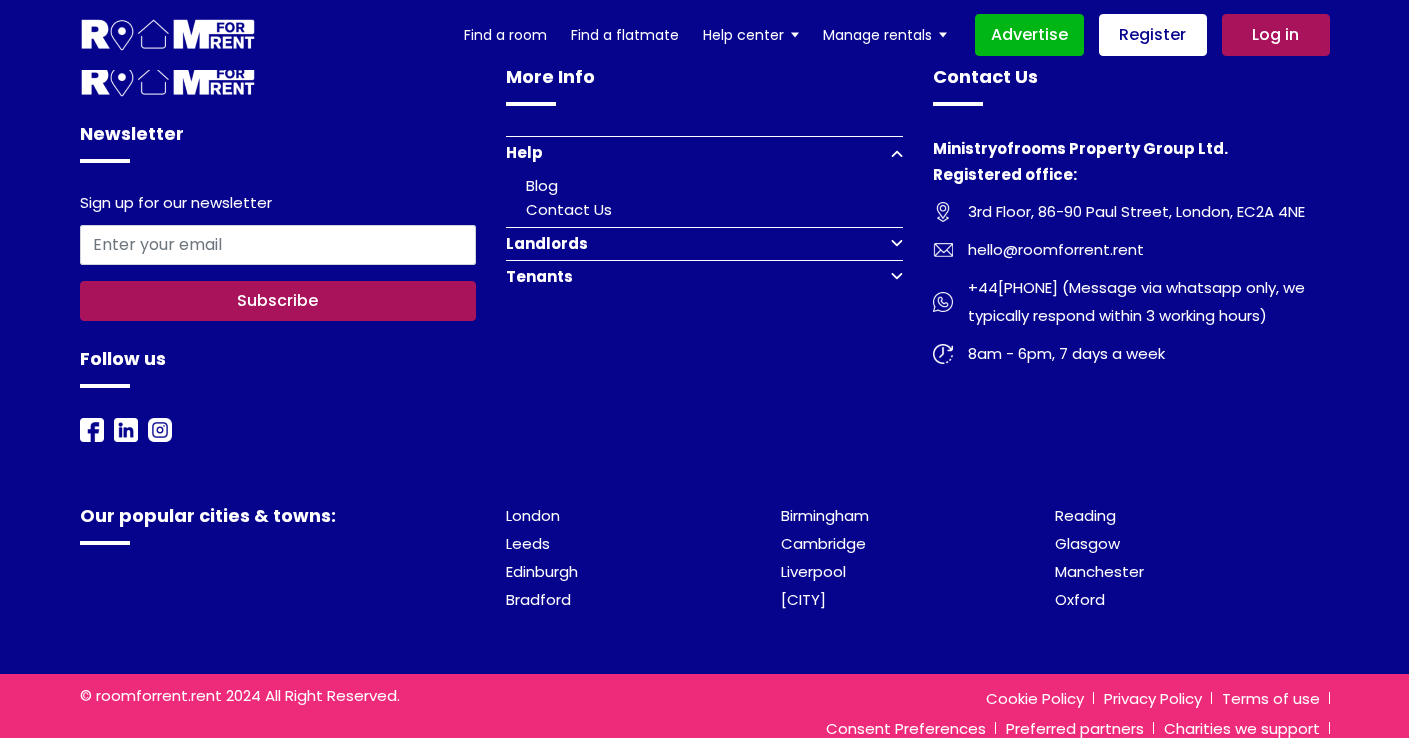 scroll, scrollTop: 4604, scrollLeft: 0, axis: vertical 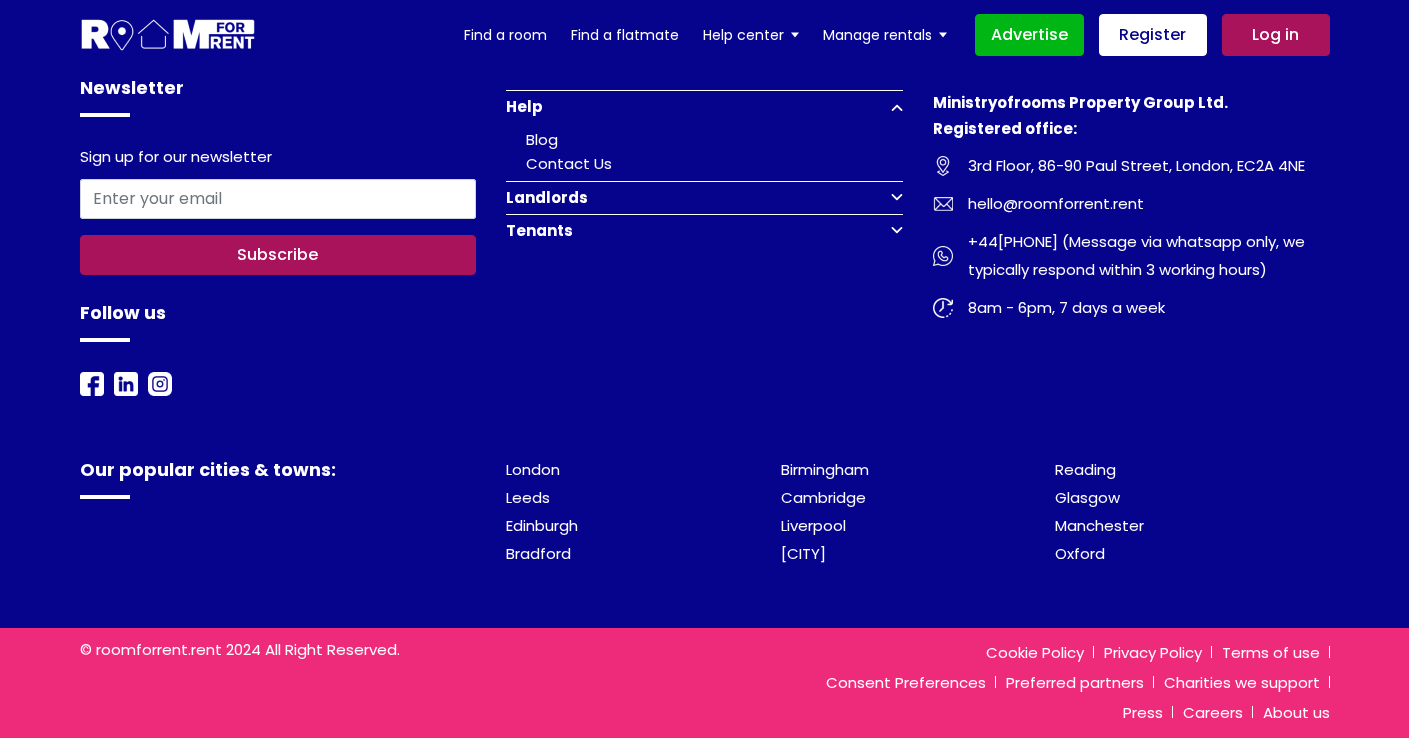 click on "Newsletter
Sign up for our newsletter
Subscribe
Follow us
More Info" at bounding box center (704, 206) 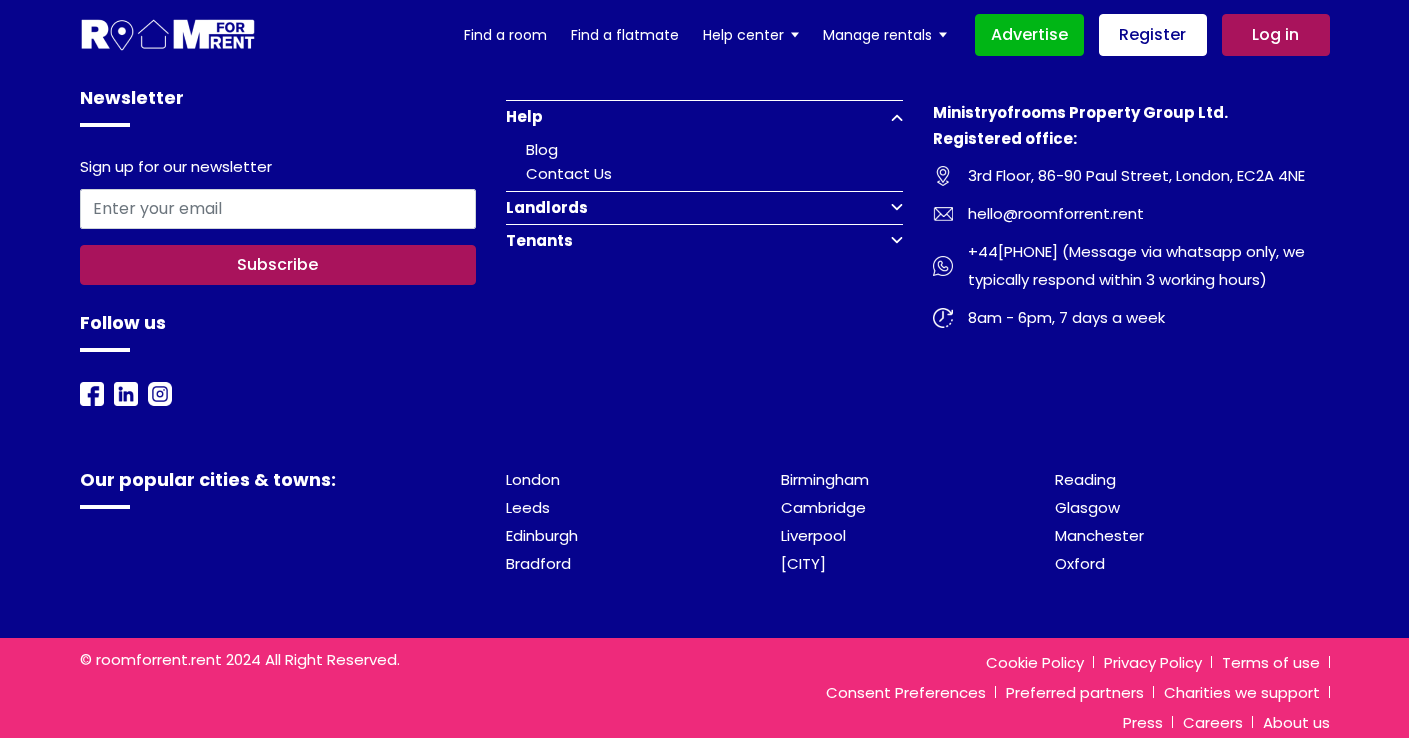 click on "More Info
Help
Blog
Contact Us
Landlords" at bounding box center [704, 216] 